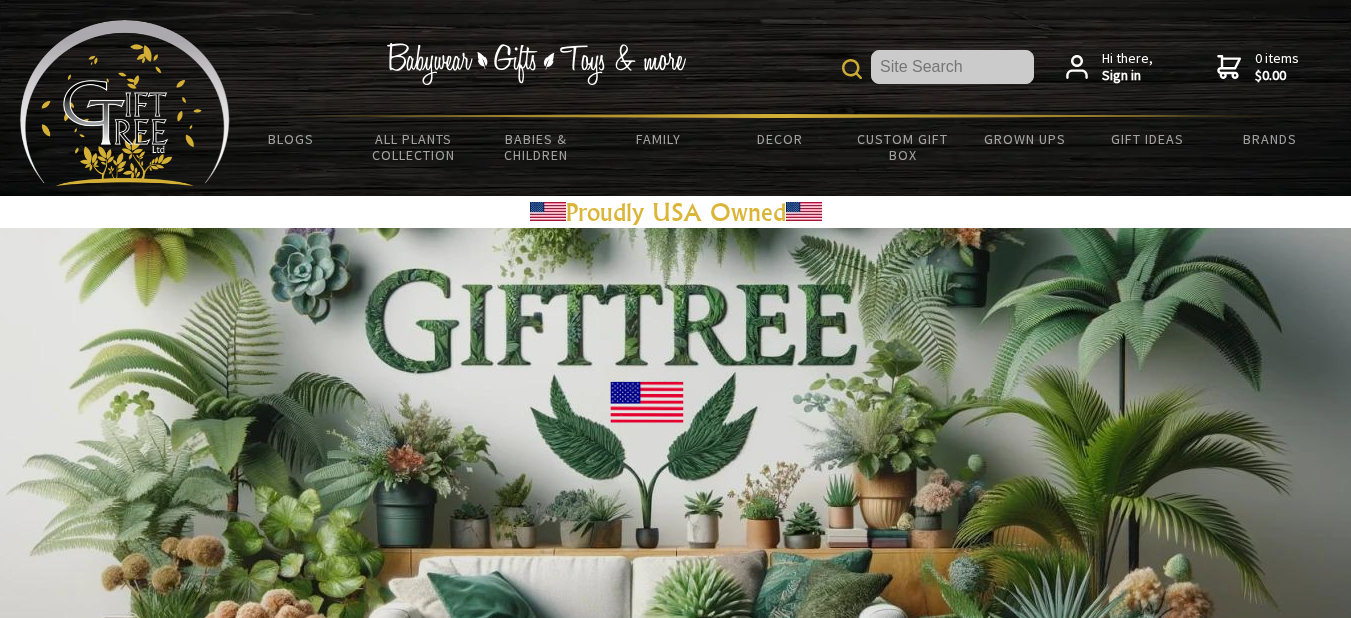 scroll, scrollTop: 0, scrollLeft: 0, axis: both 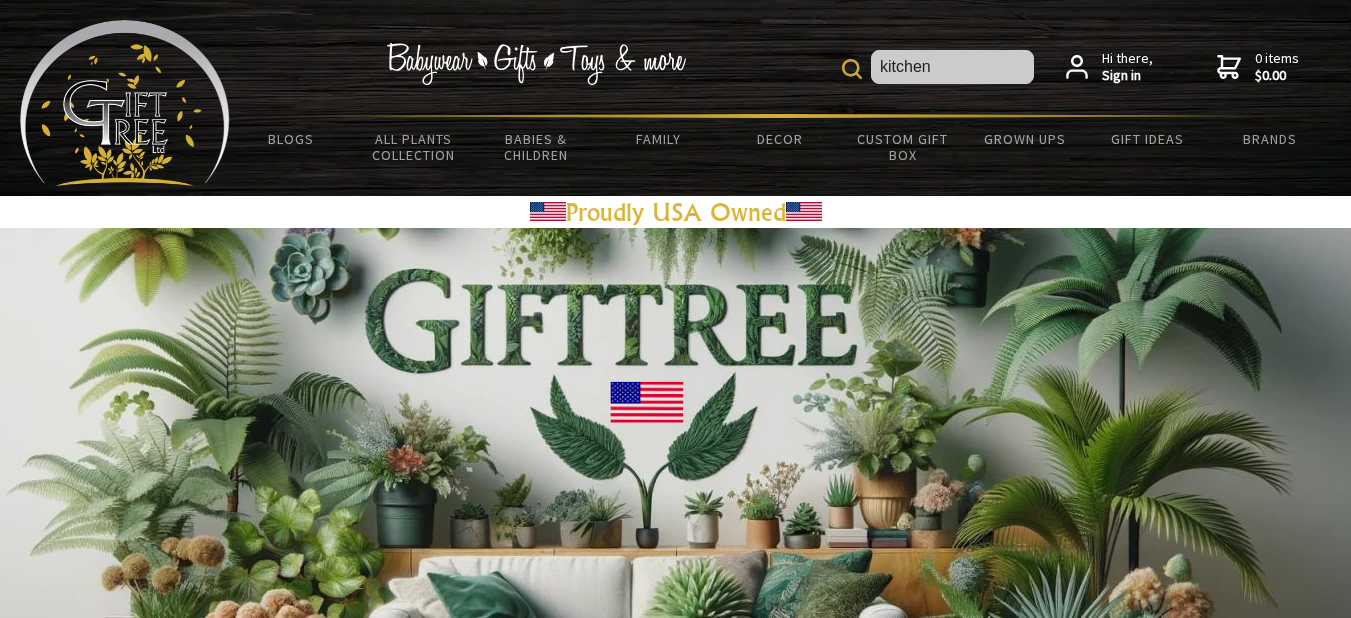 type on "kitchen" 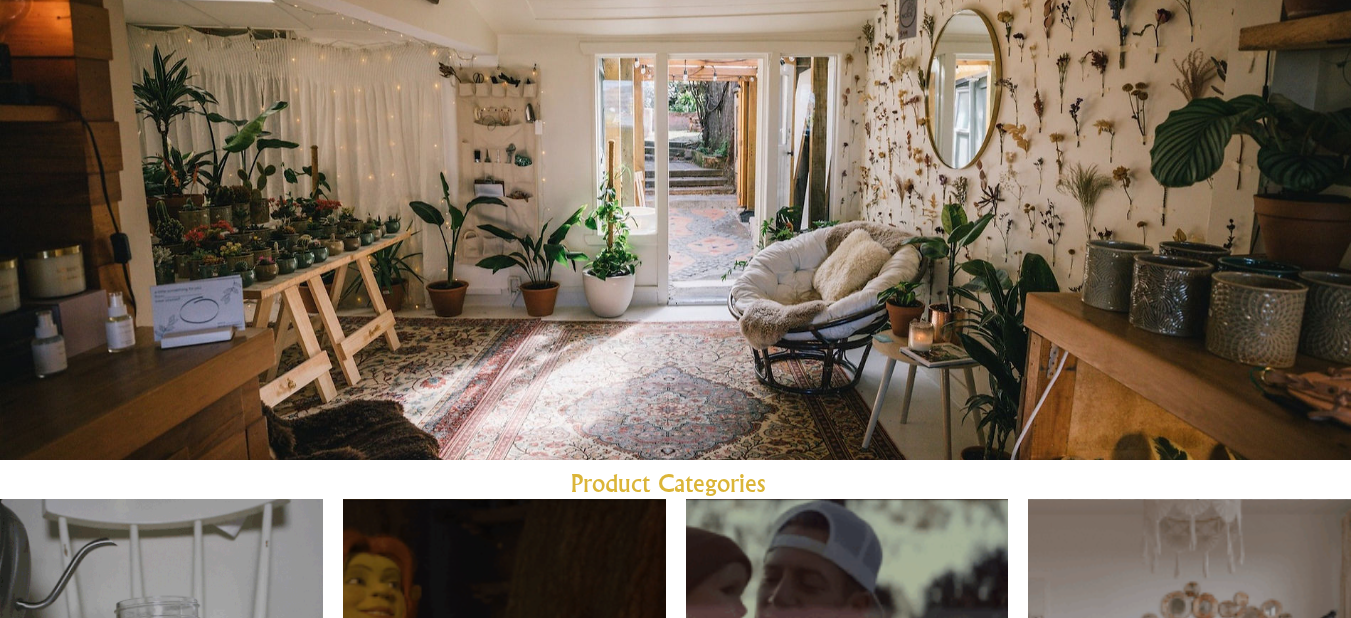 scroll, scrollTop: 1100, scrollLeft: 0, axis: vertical 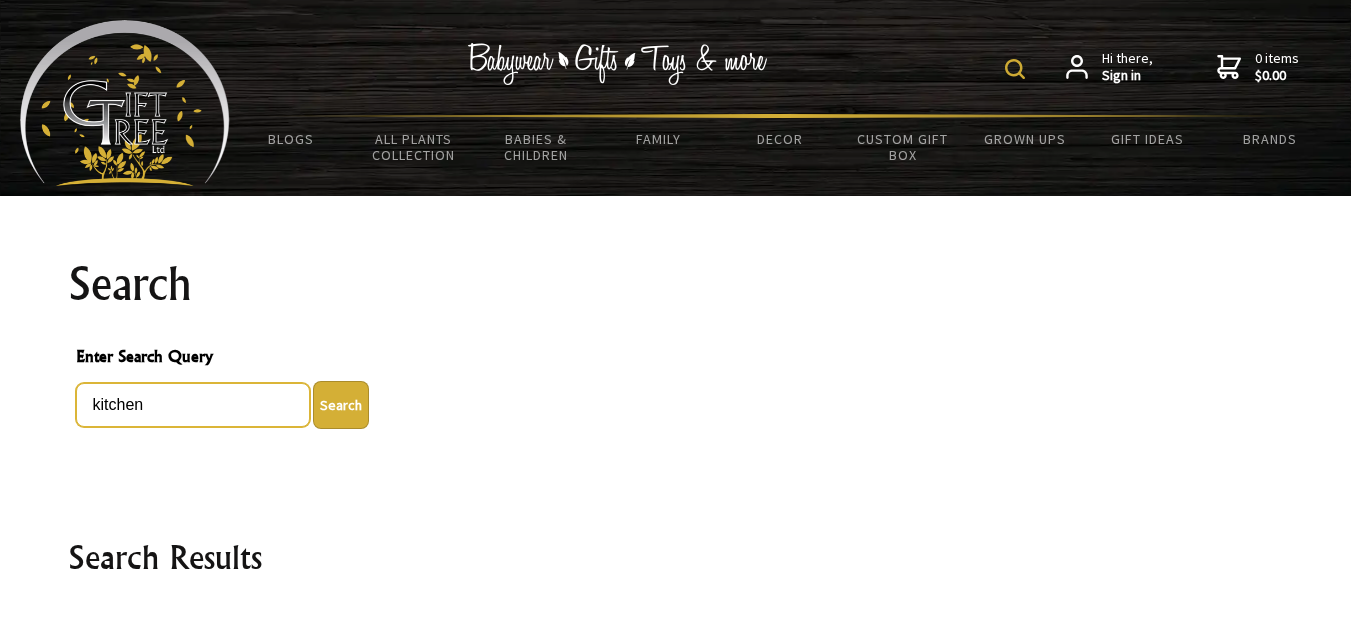 click on "kitchen" at bounding box center [193, 405] 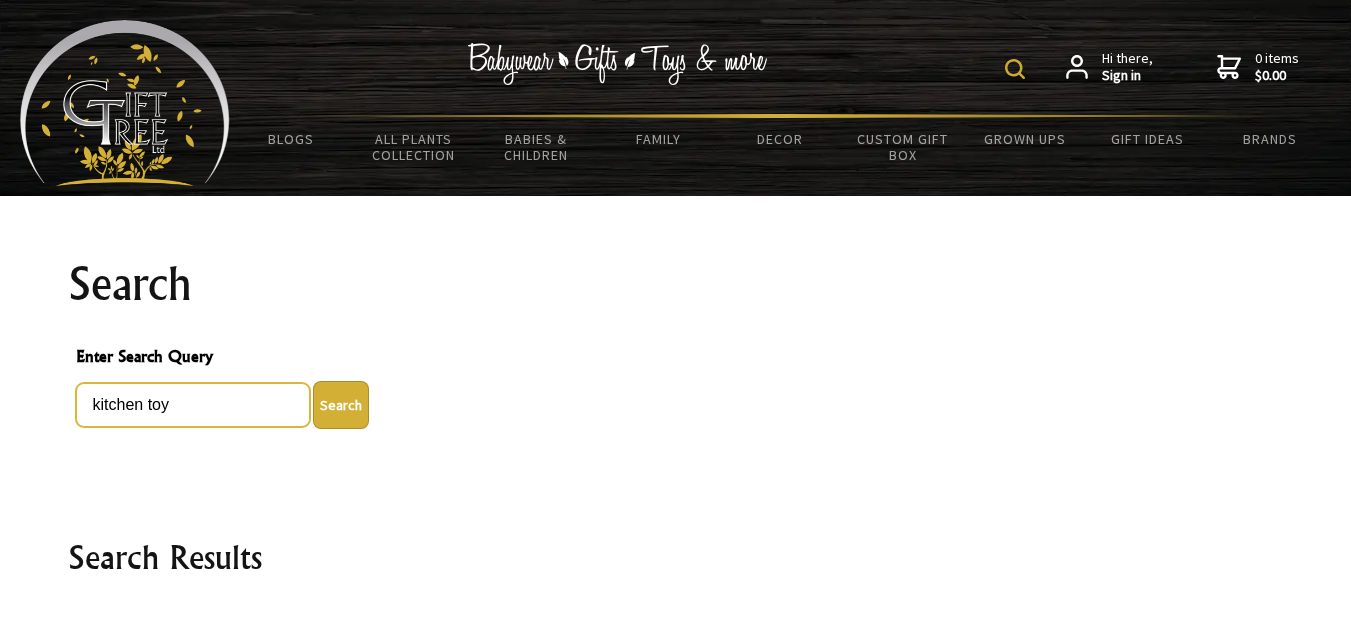 type on "kitchen toy" 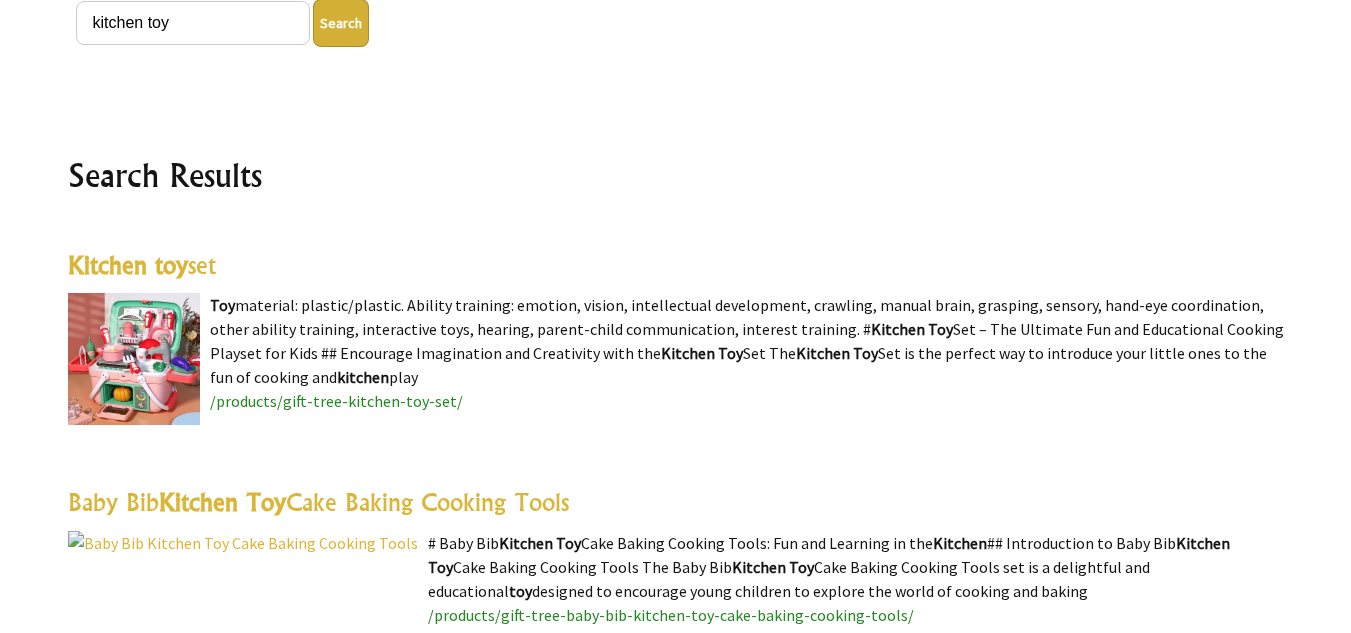 scroll, scrollTop: 400, scrollLeft: 0, axis: vertical 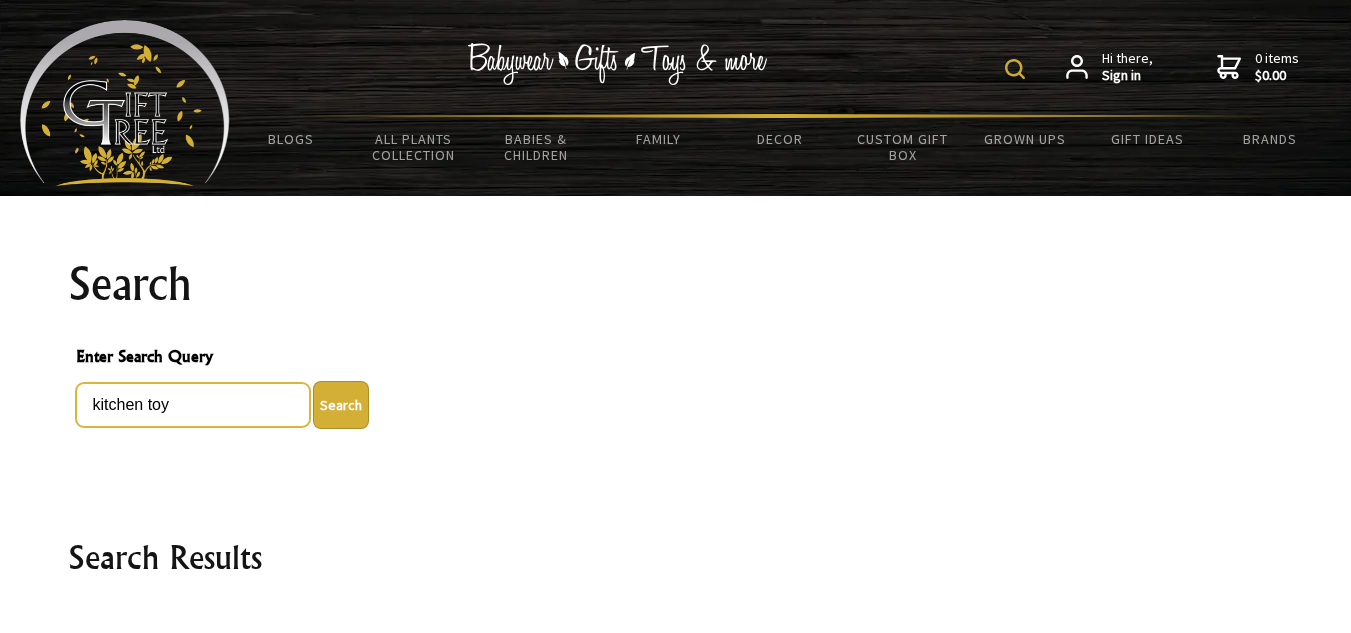 click on "kitchen toy" at bounding box center (193, 405) 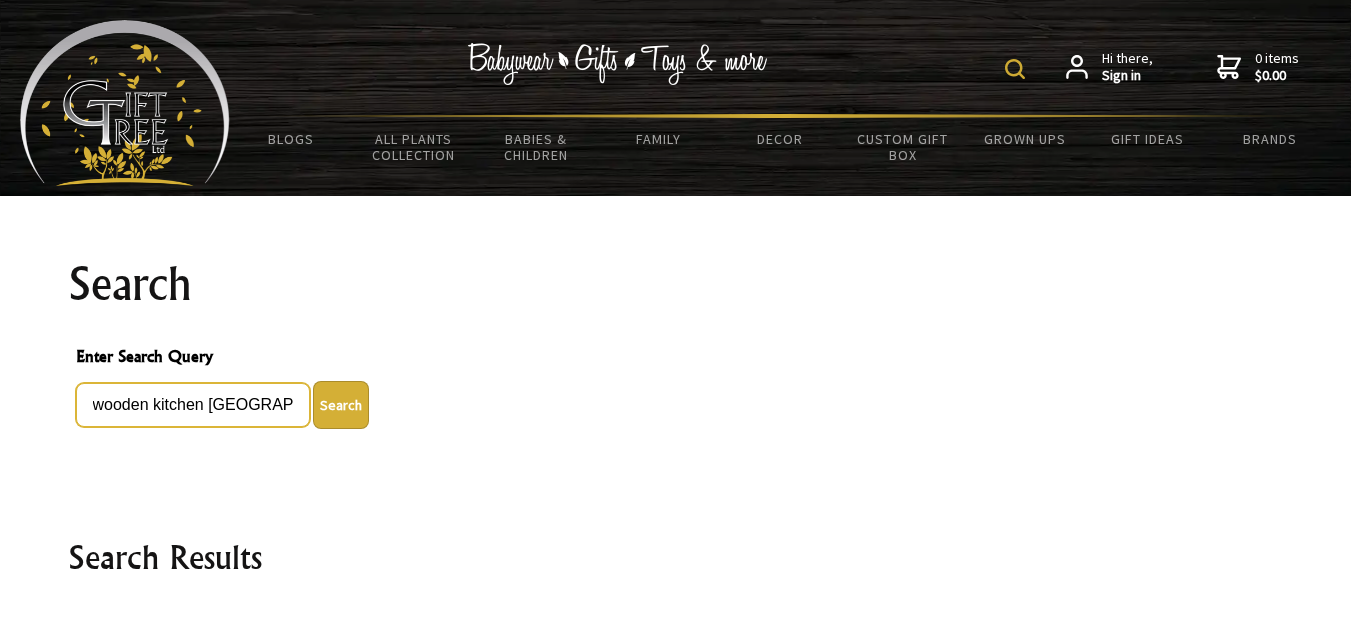type on "wooden kitchen japan" 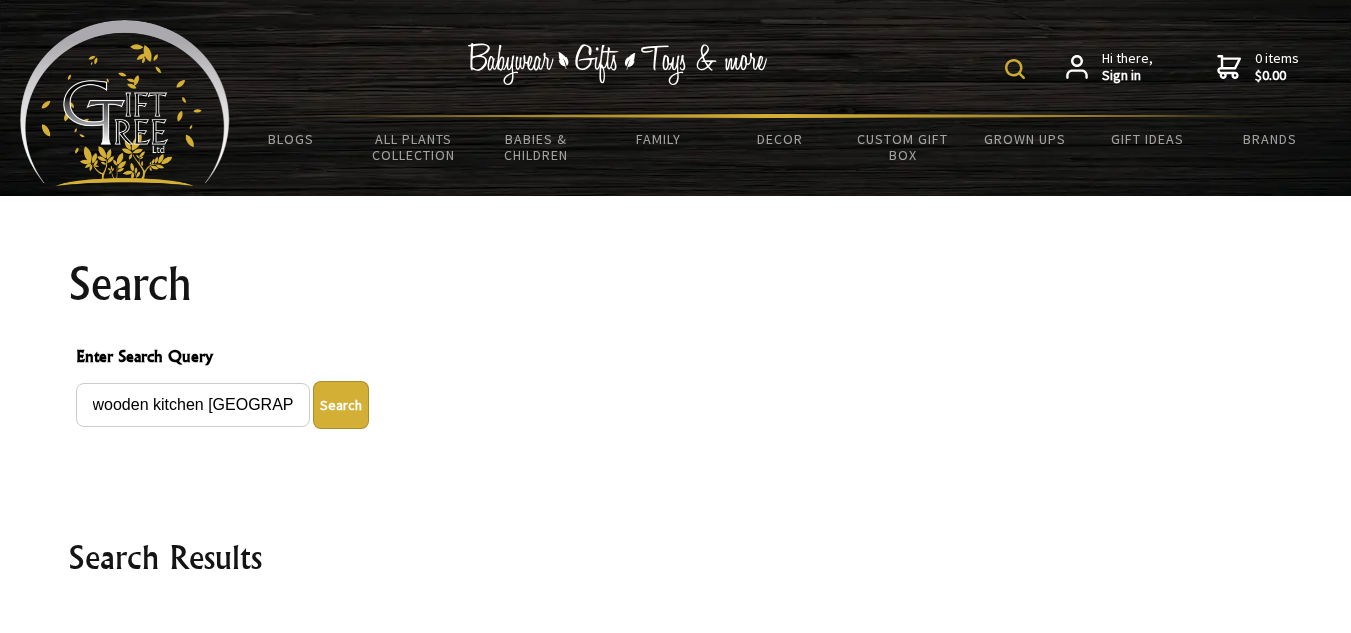 scroll, scrollTop: 600, scrollLeft: 0, axis: vertical 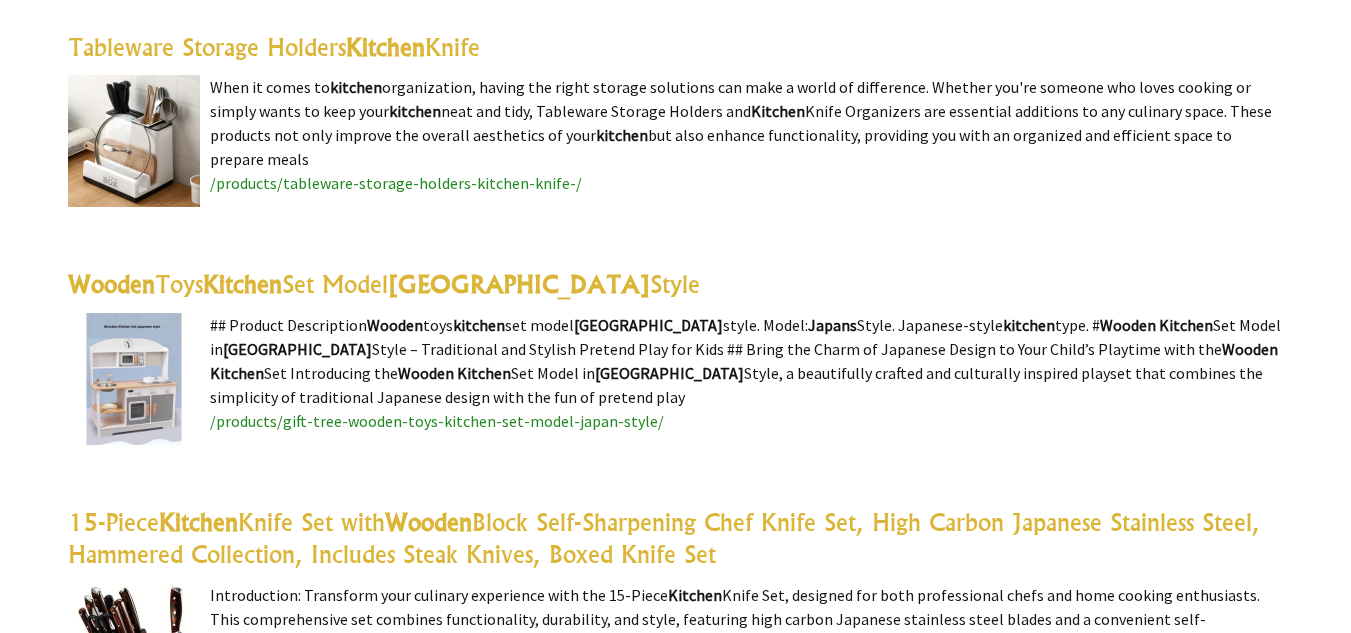 click on "Wooden  Toys  Kitchen  Set Model  Japan  Style" at bounding box center (384, 284) 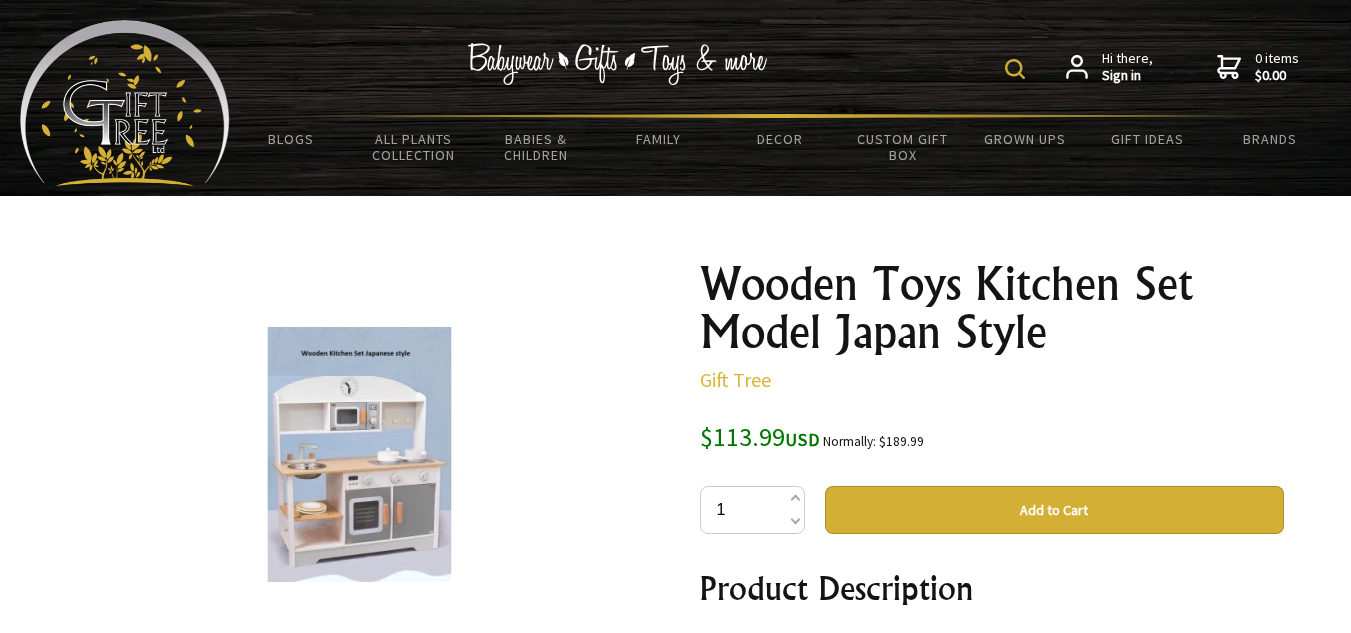 scroll, scrollTop: 300, scrollLeft: 0, axis: vertical 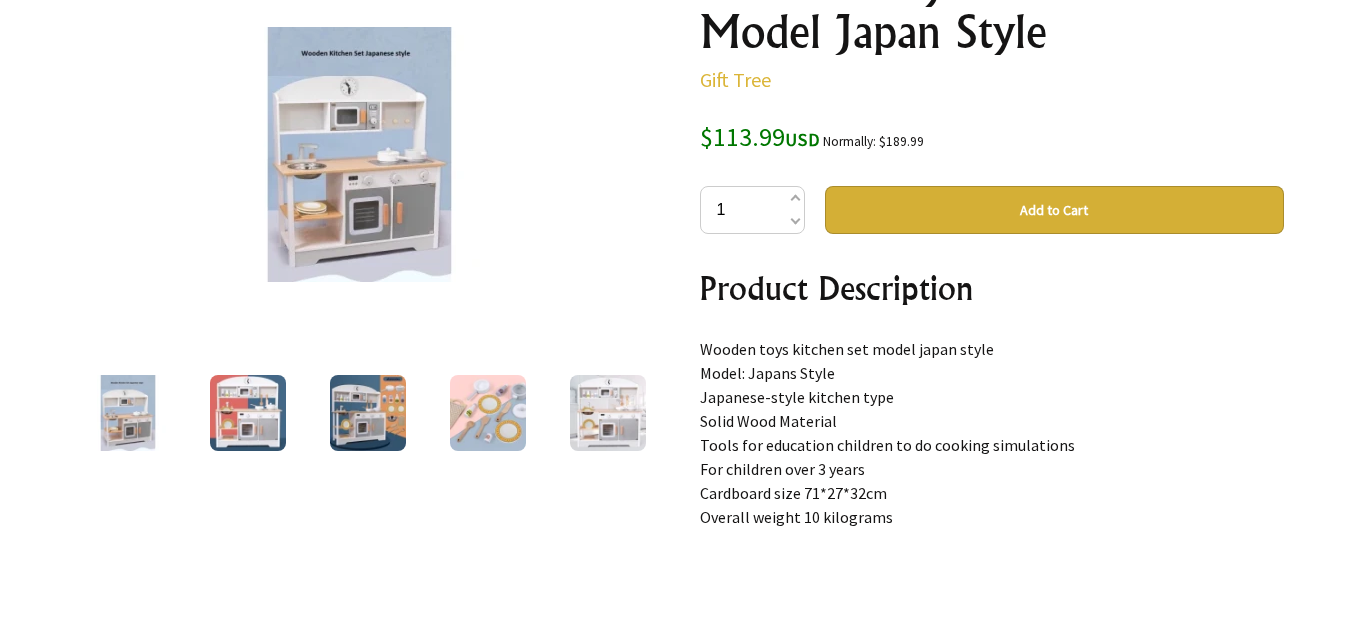 click at bounding box center [359, 154] 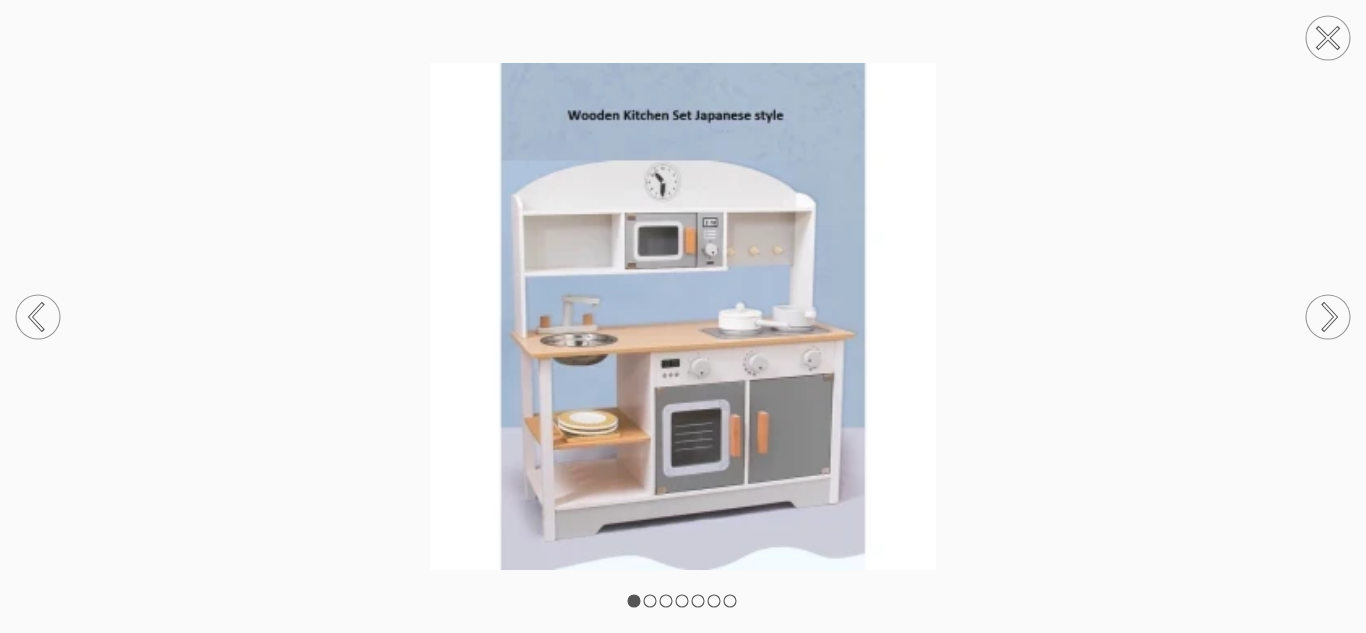 click 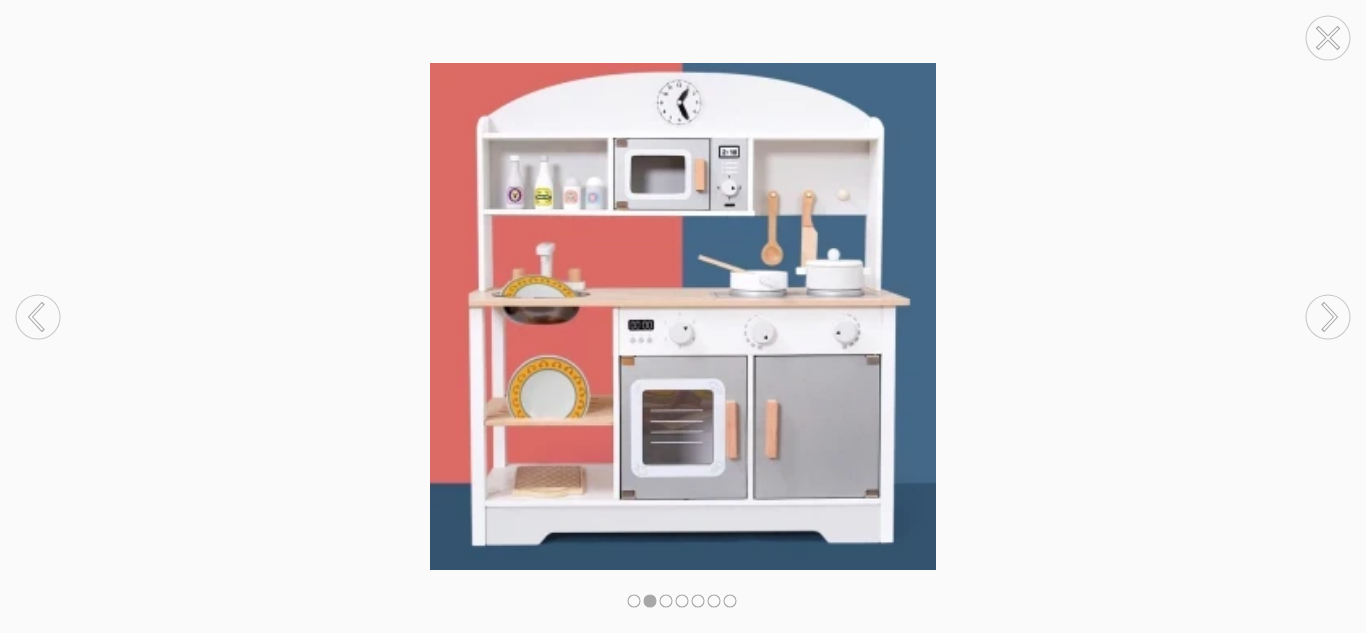 click 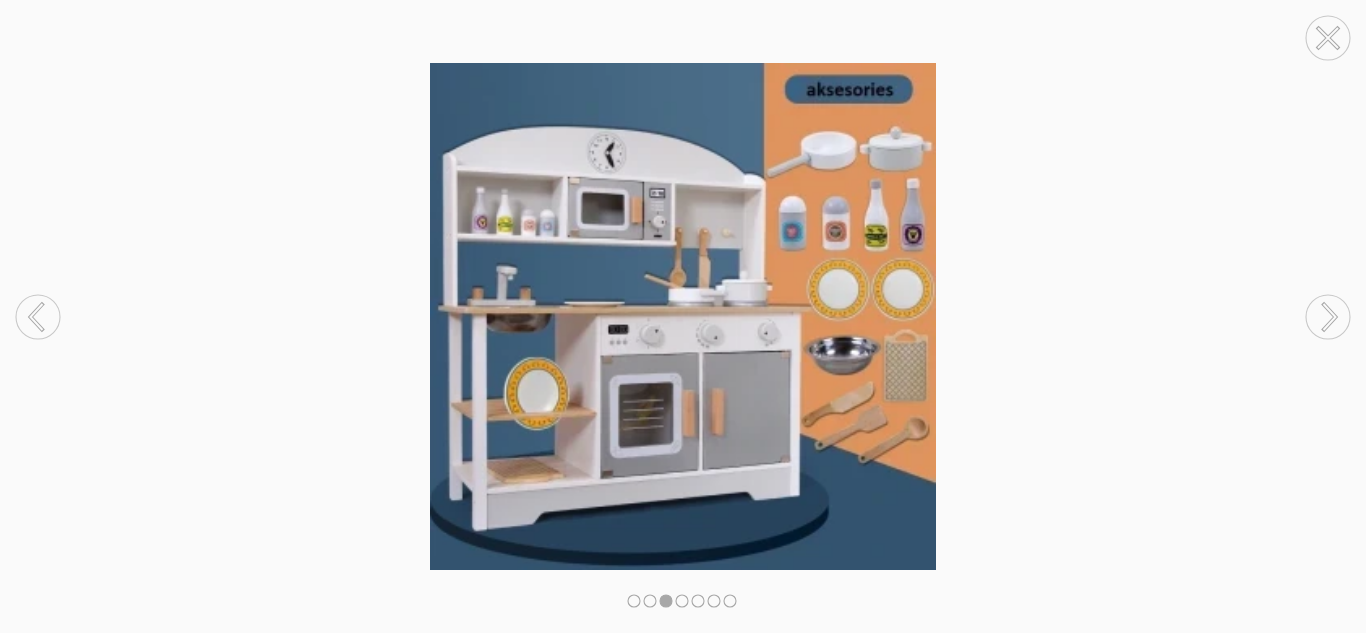 click 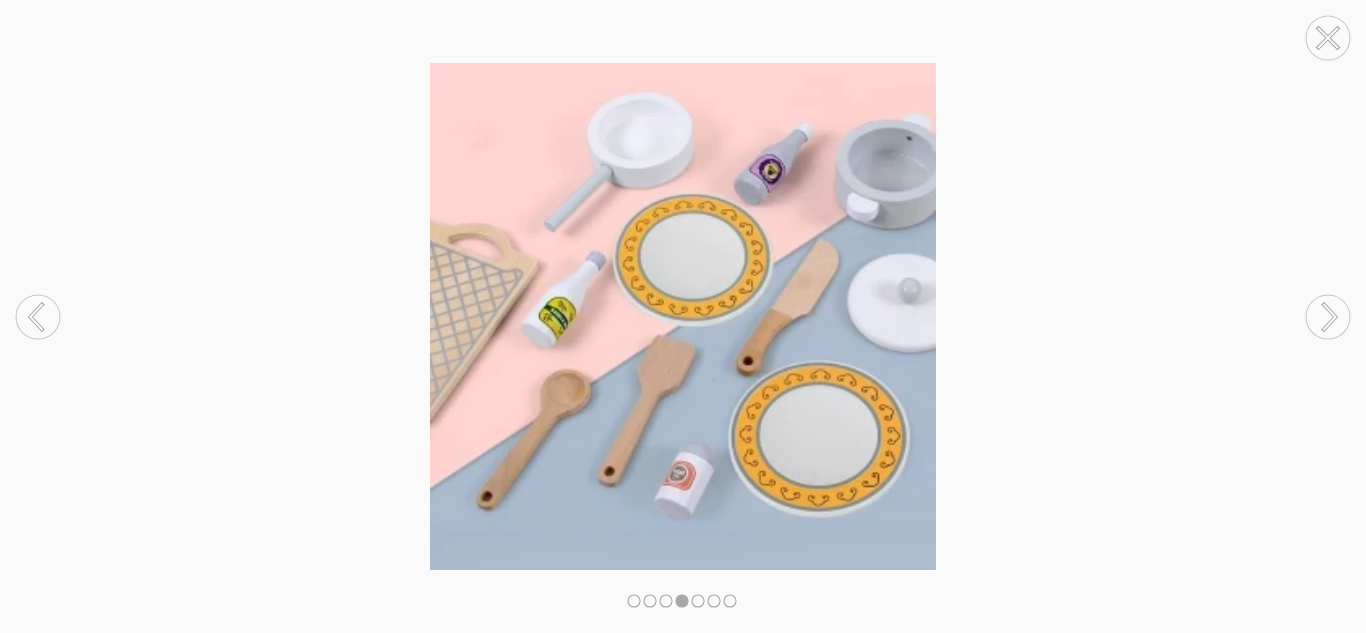 click 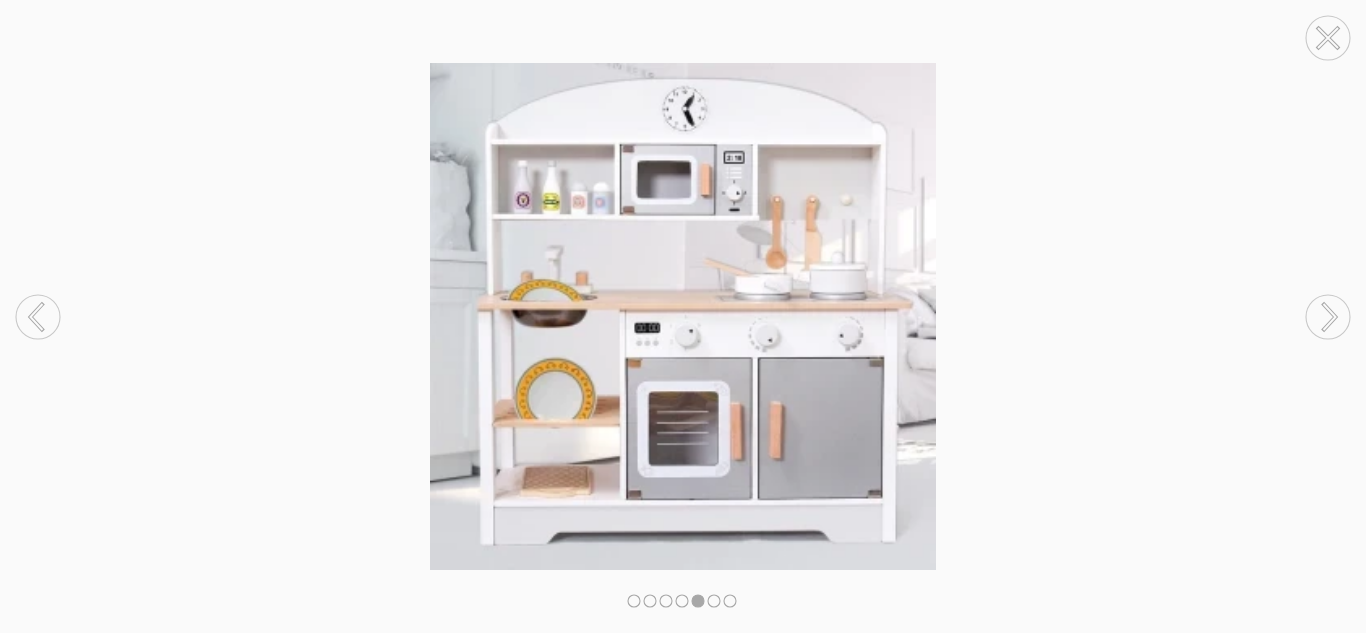 click 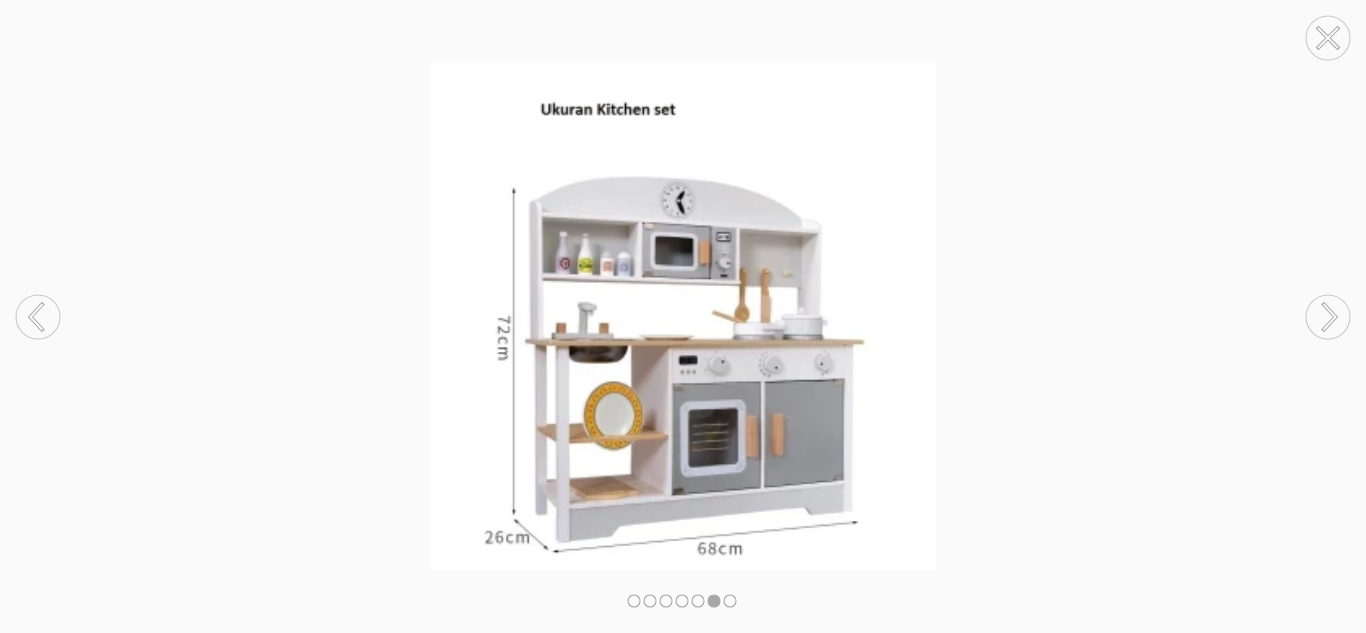 click 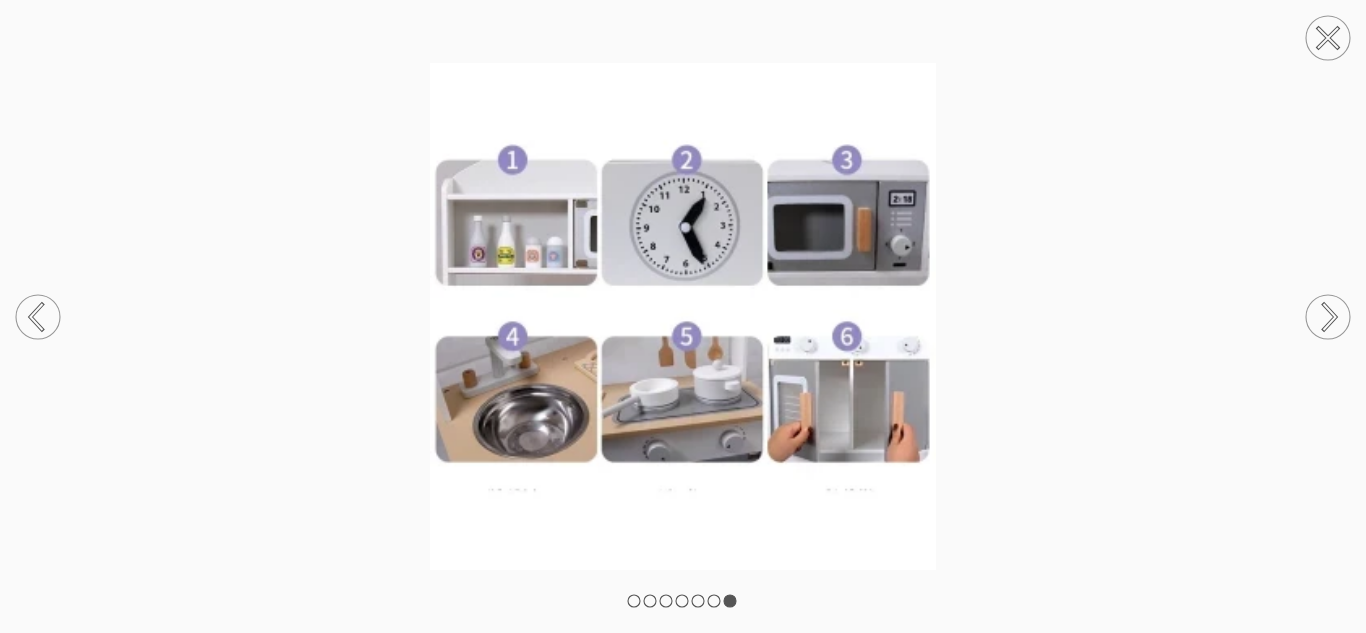 click 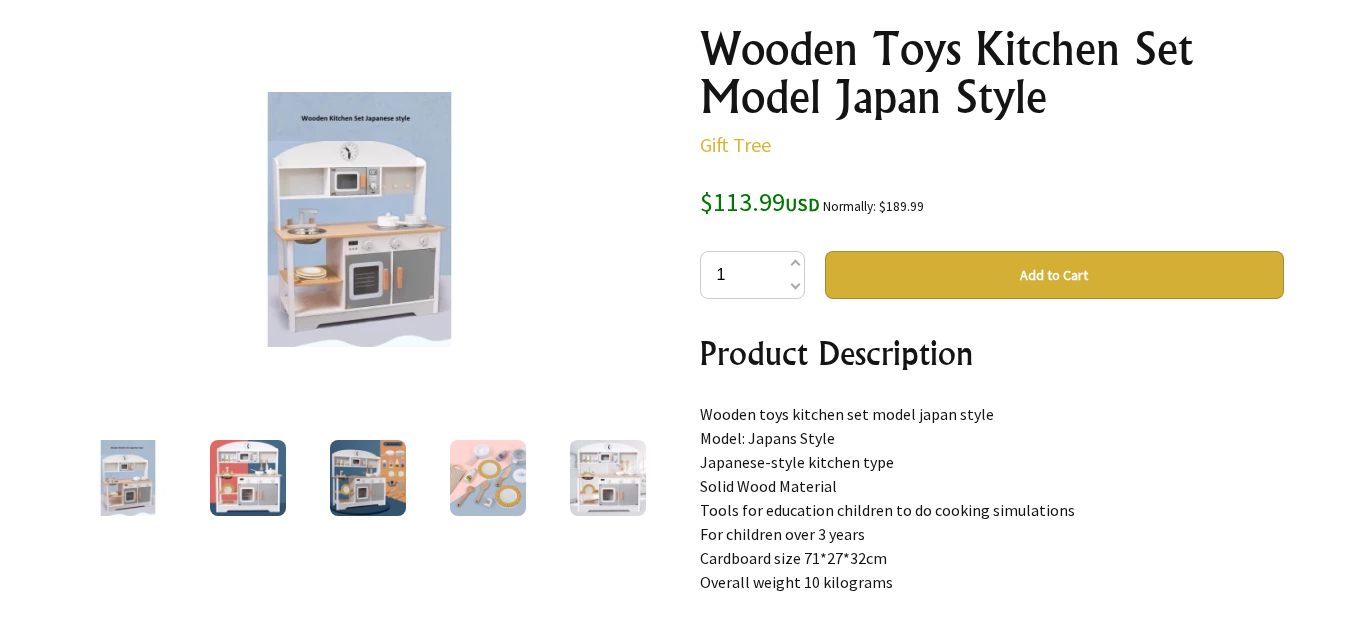scroll, scrollTop: 200, scrollLeft: 0, axis: vertical 